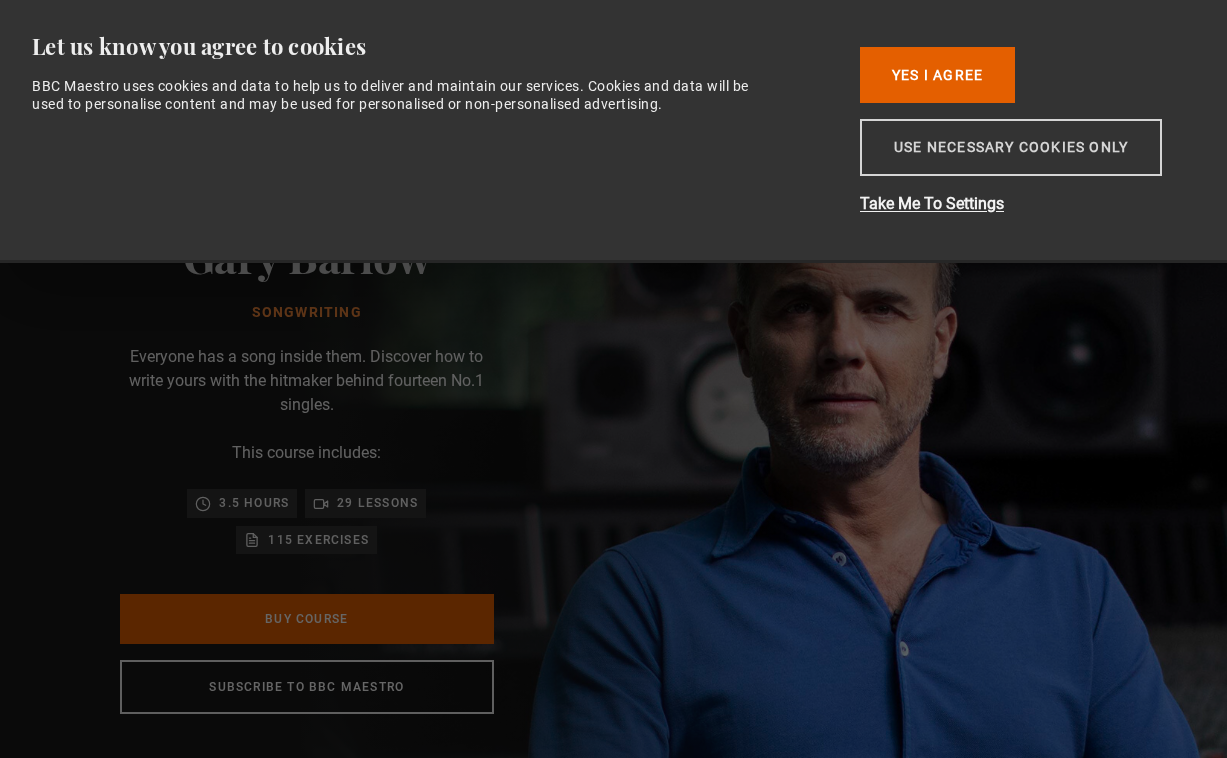 scroll, scrollTop: 0, scrollLeft: 0, axis: both 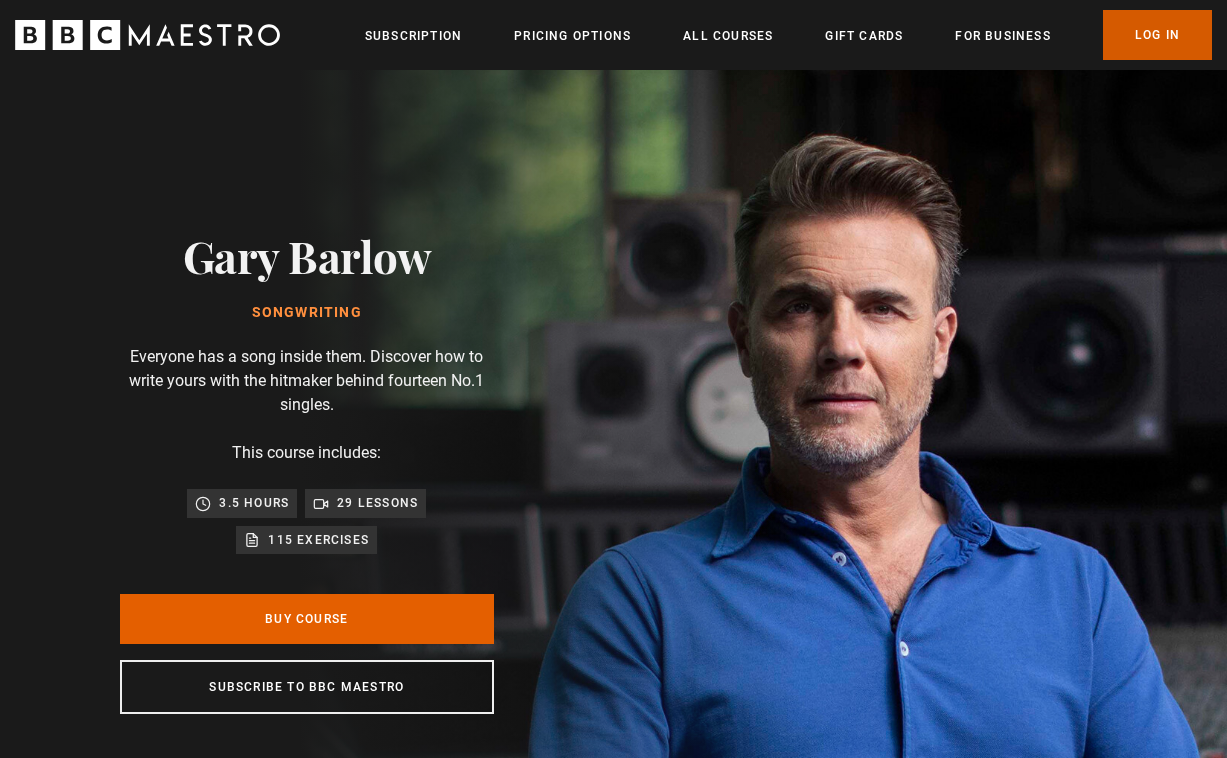 click on "Log In" at bounding box center (1157, 35) 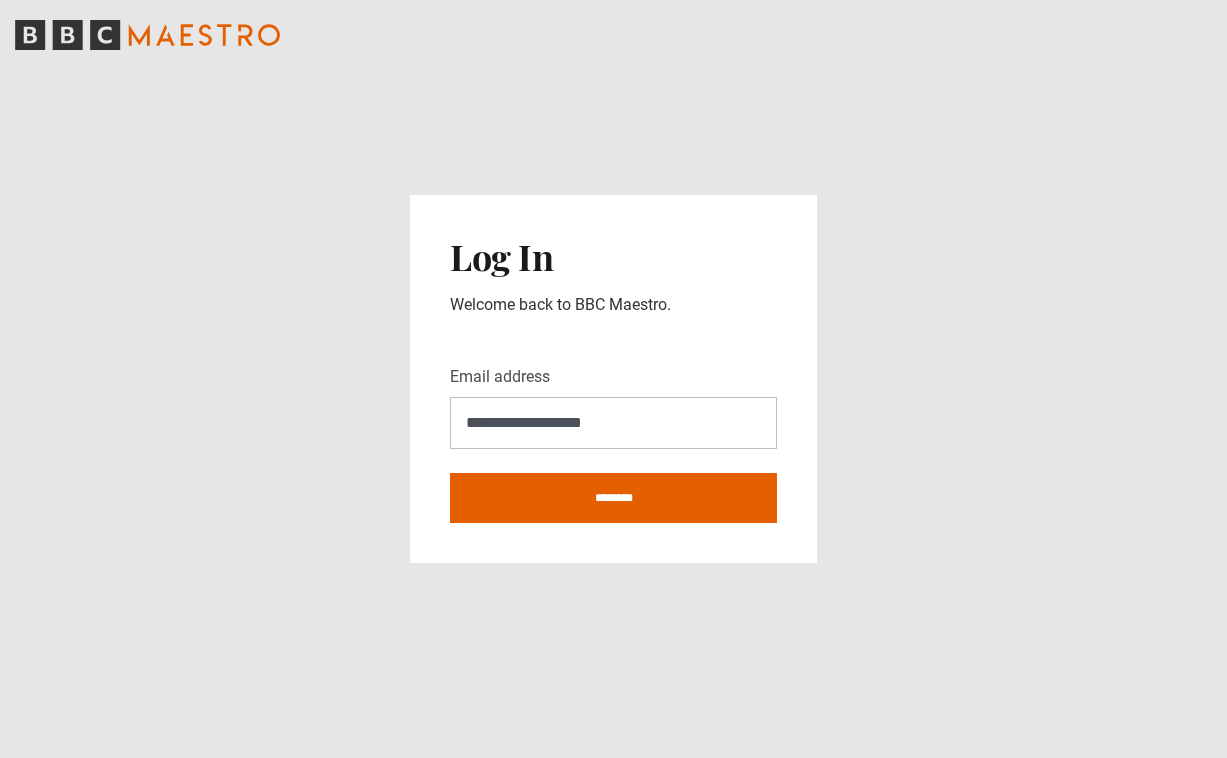 scroll, scrollTop: 0, scrollLeft: 0, axis: both 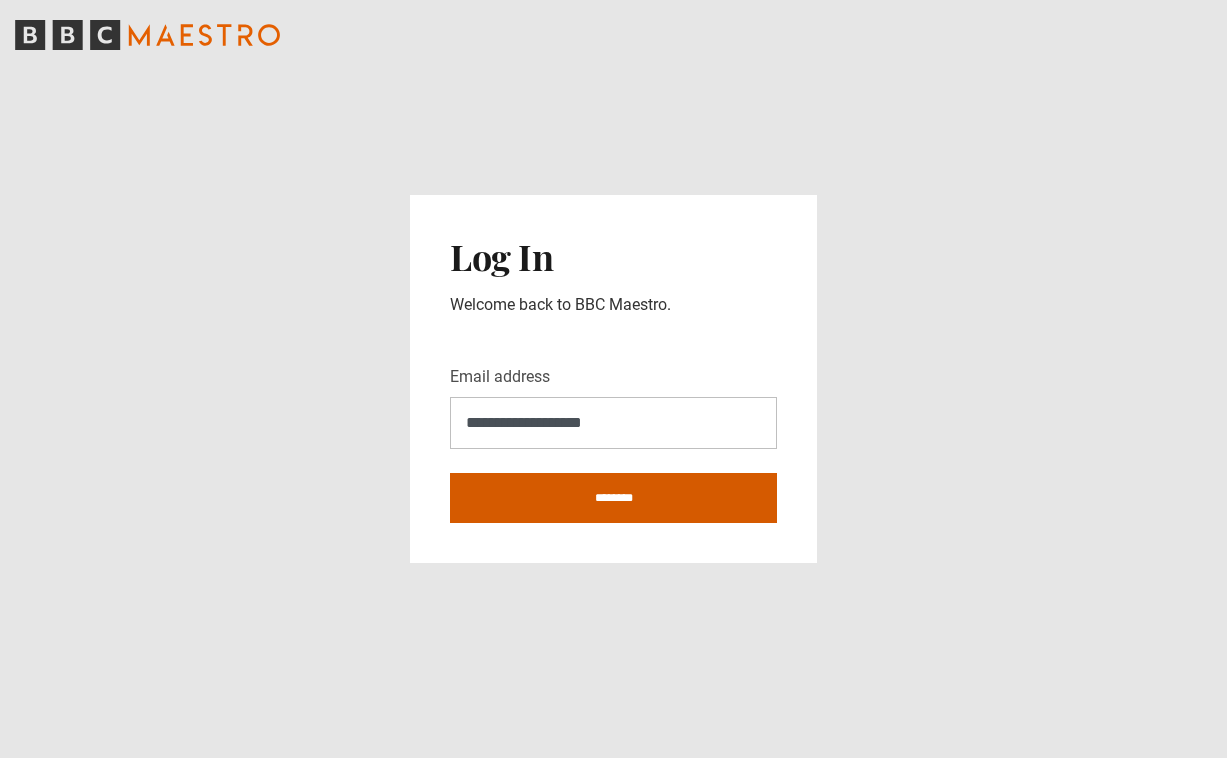type on "**********" 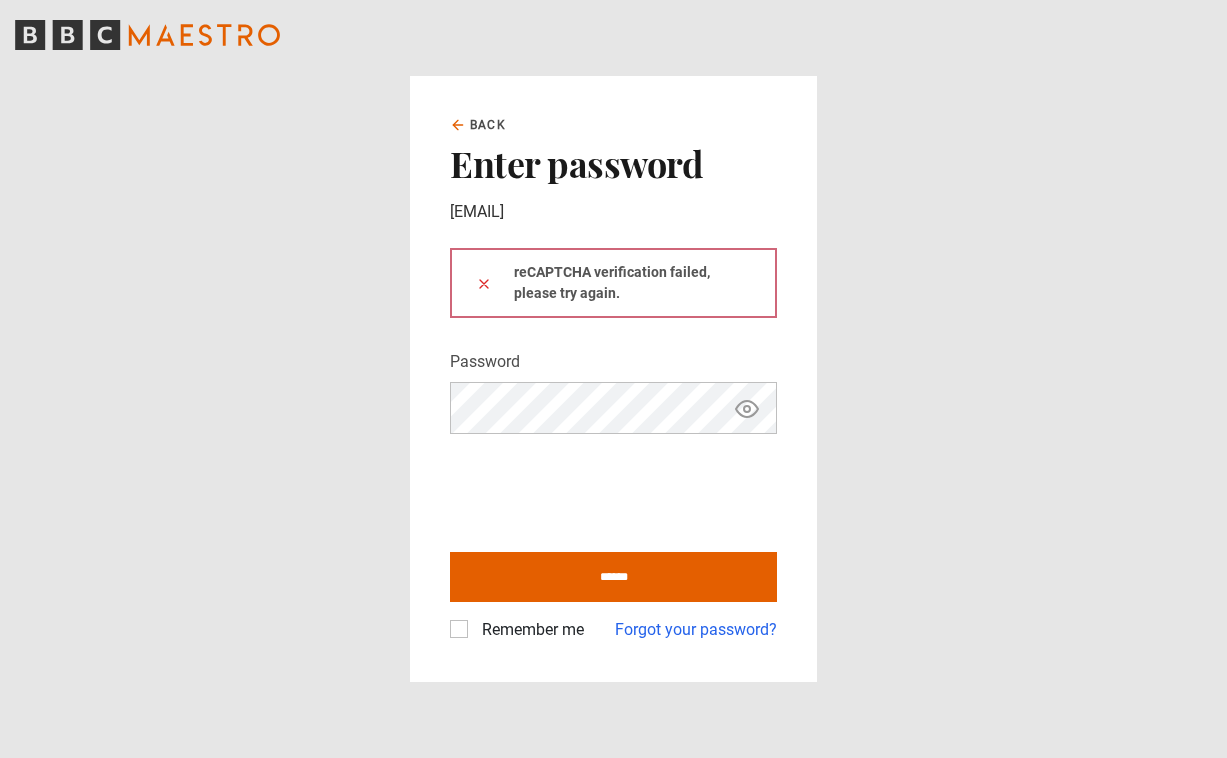 scroll, scrollTop: 0, scrollLeft: 0, axis: both 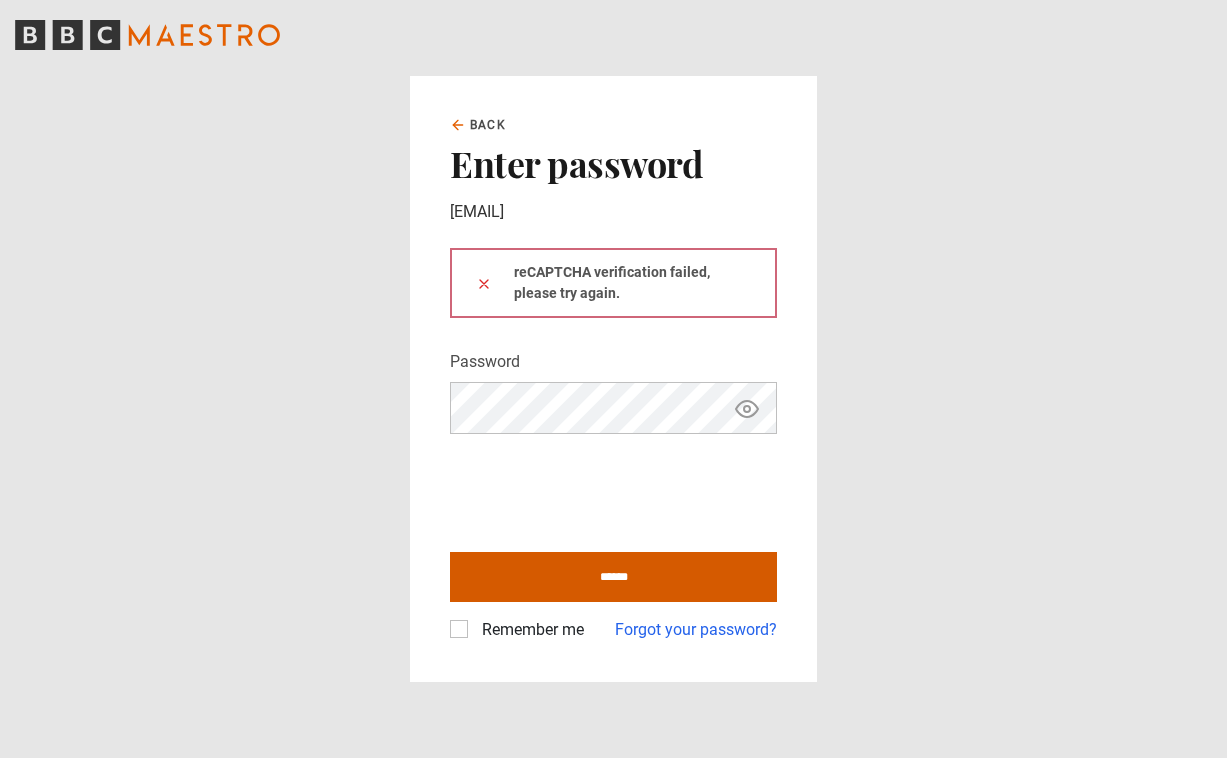 click on "******" at bounding box center (613, 577) 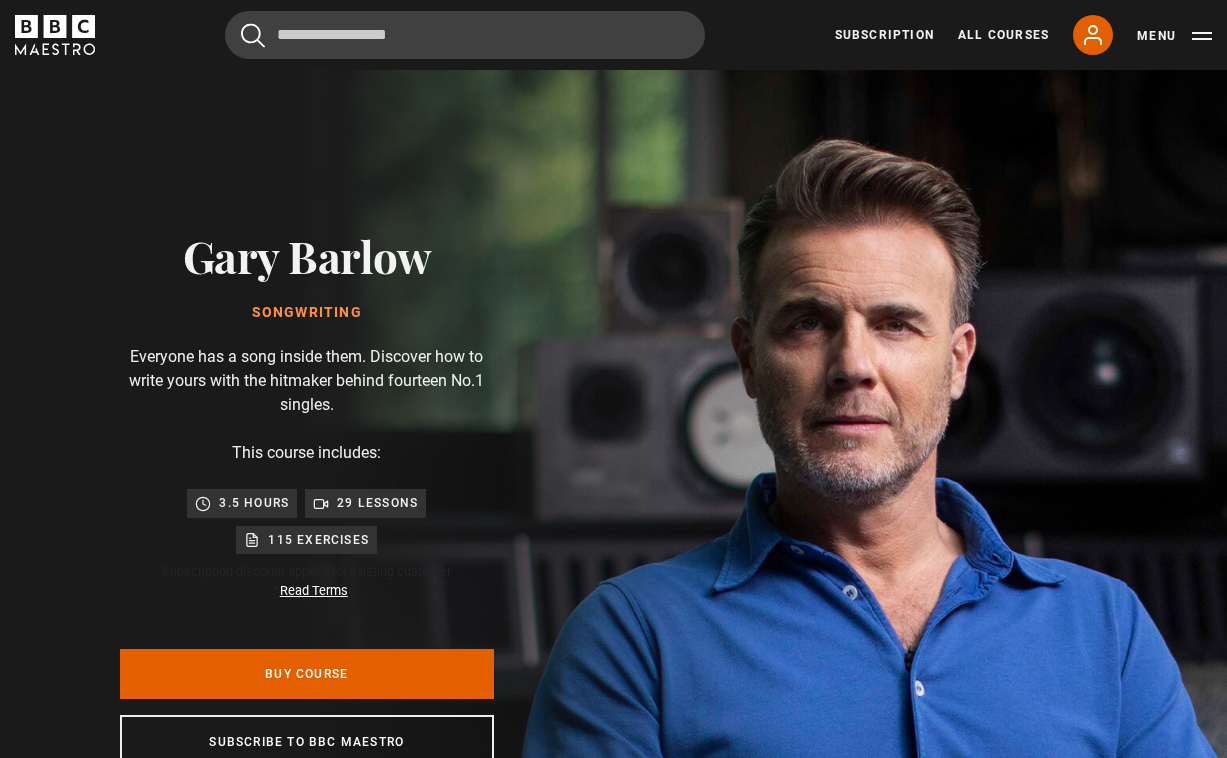 scroll, scrollTop: 0, scrollLeft: 0, axis: both 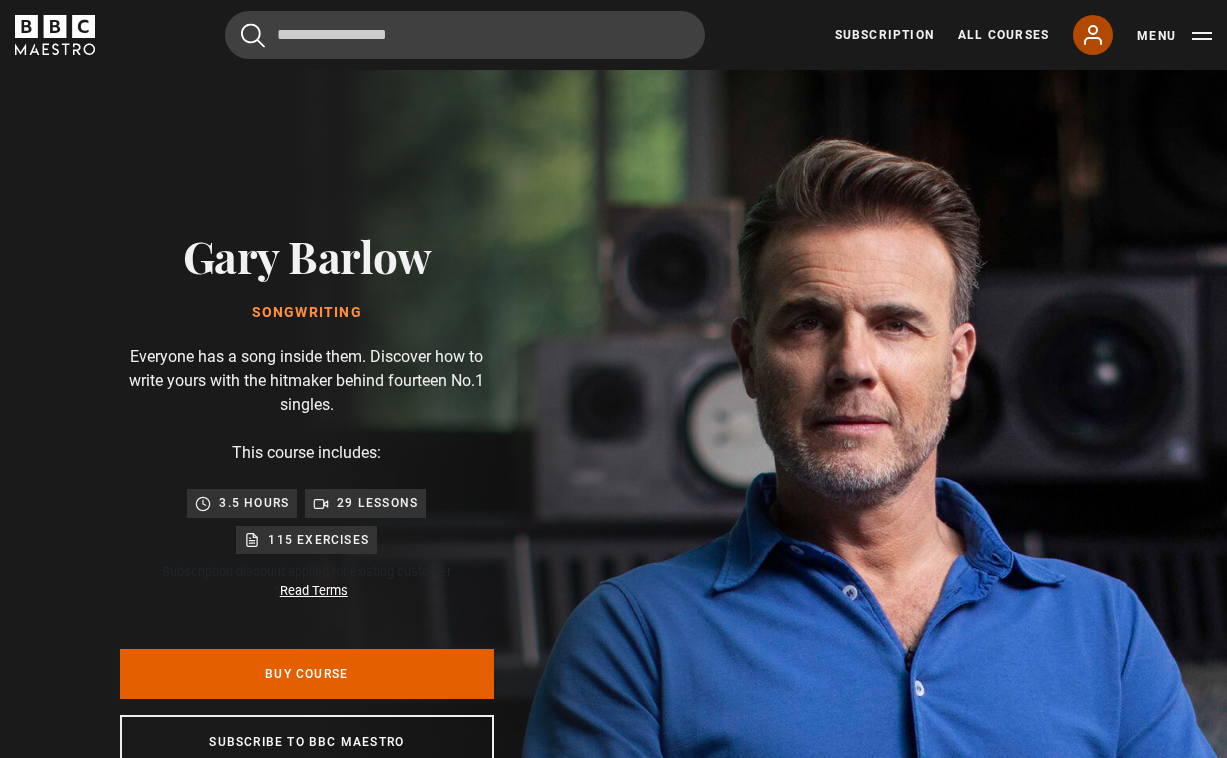click 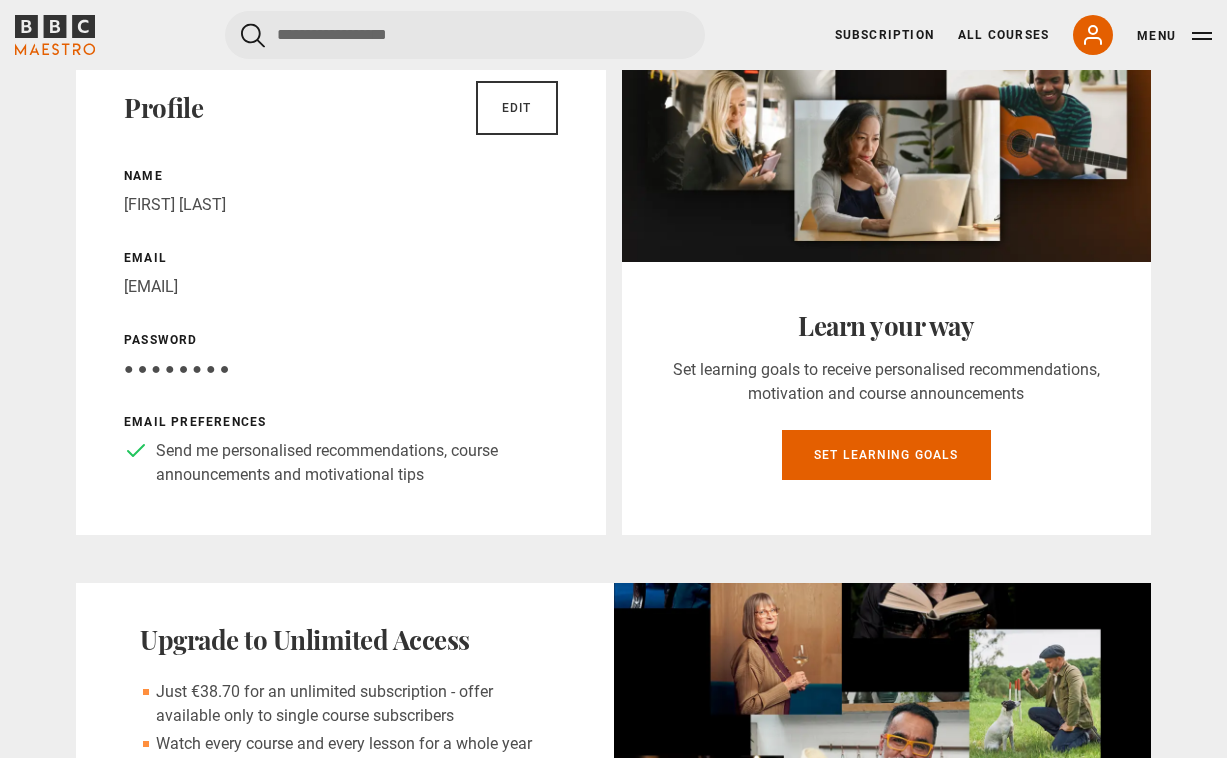 scroll, scrollTop: 0, scrollLeft: 0, axis: both 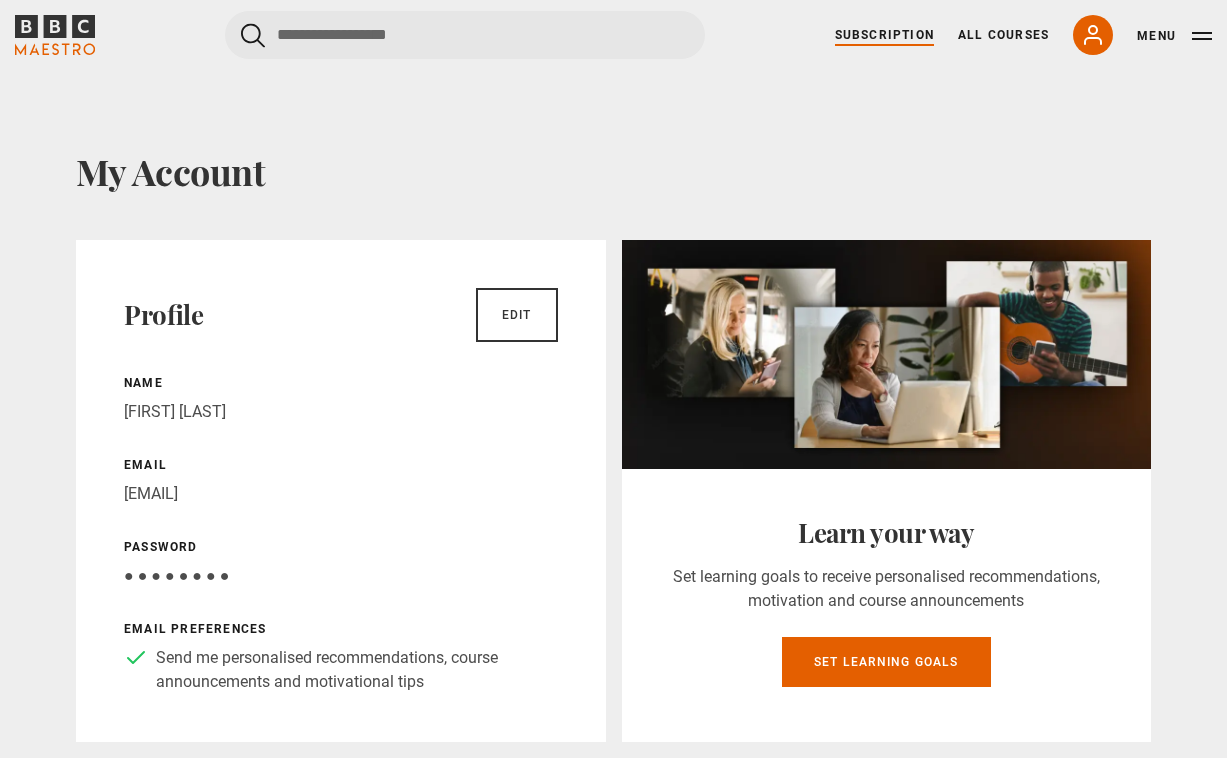 click on "Subscription" at bounding box center (884, 35) 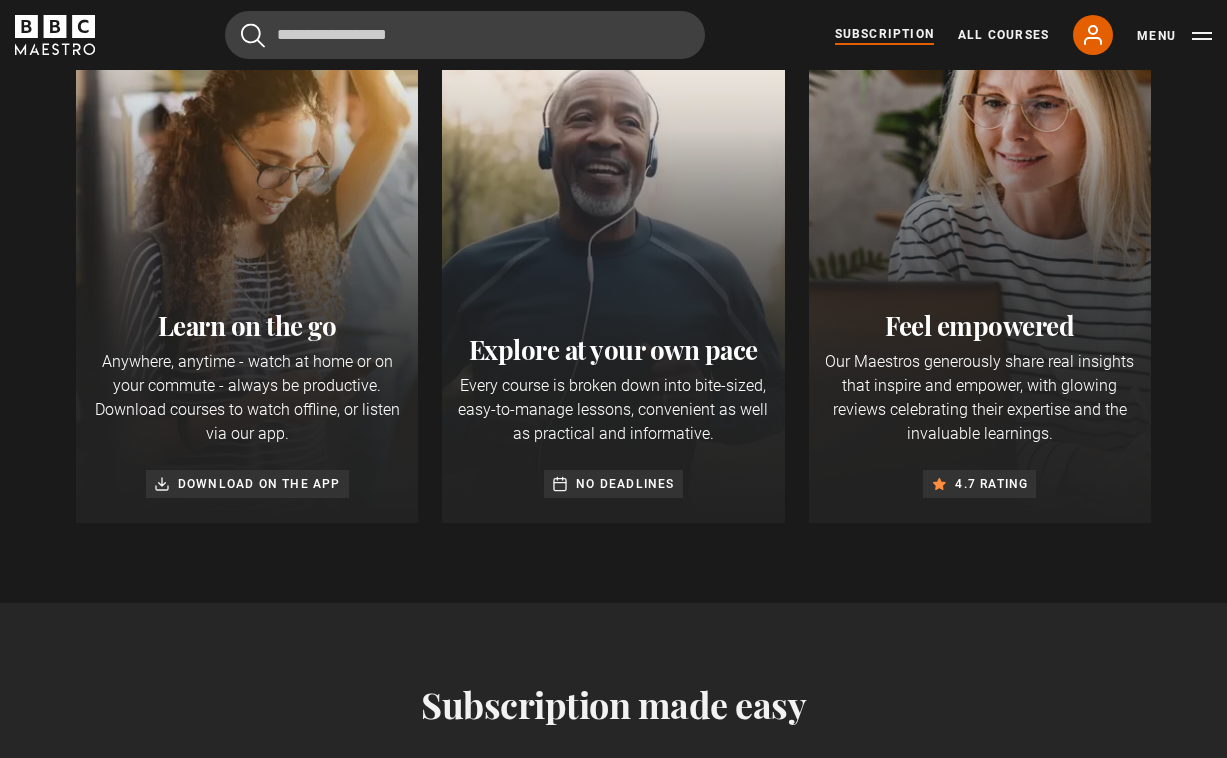 scroll, scrollTop: 0, scrollLeft: 0, axis: both 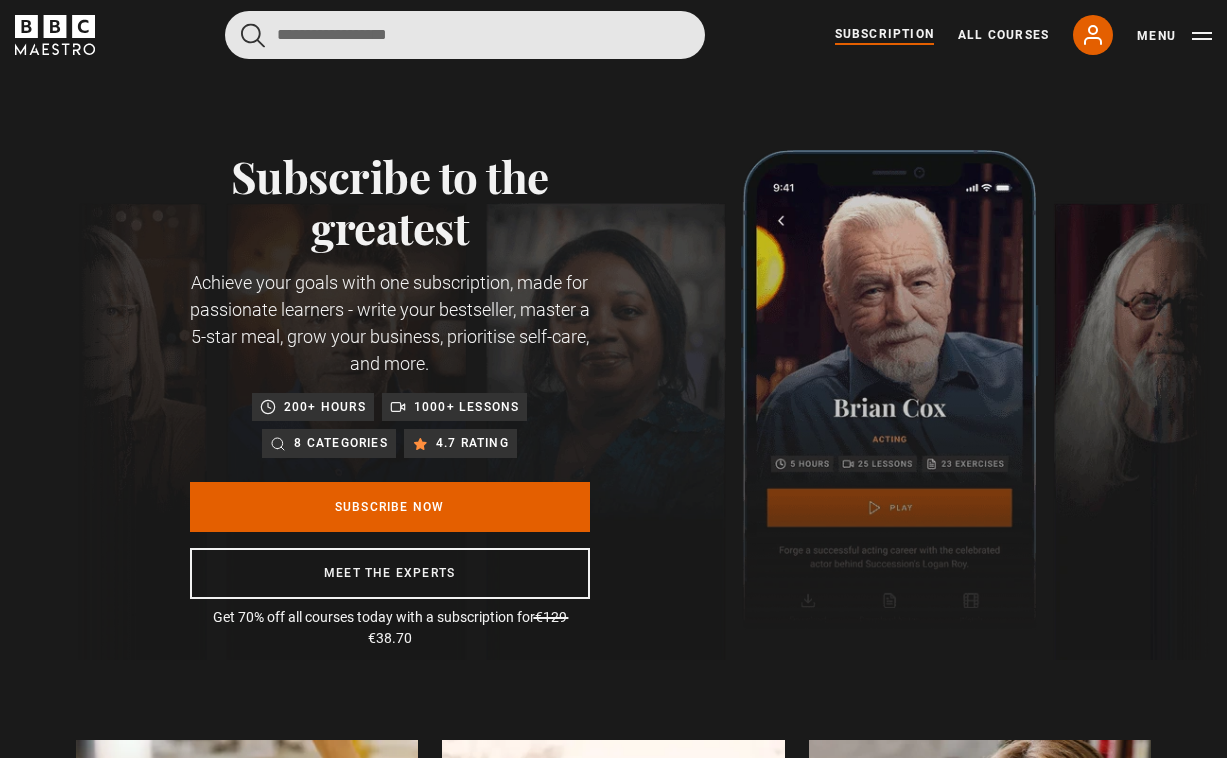 click at bounding box center (465, 35) 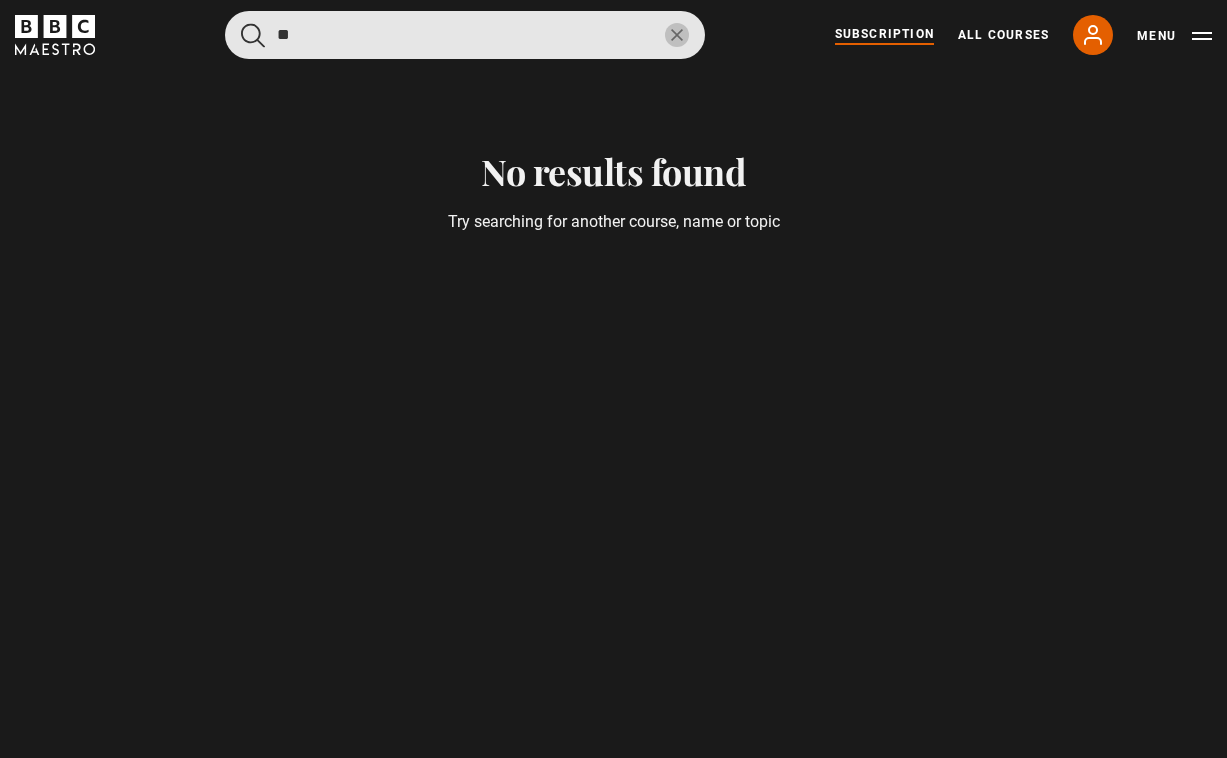 type on "*" 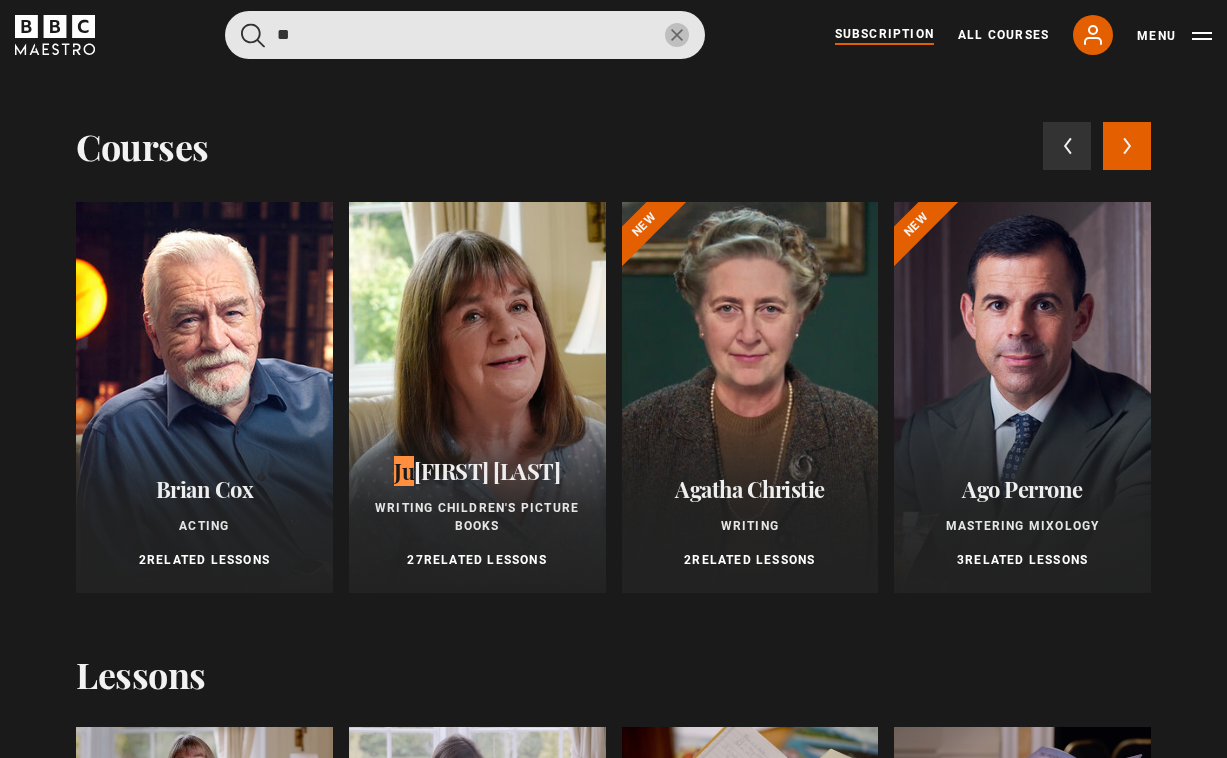 type on "**" 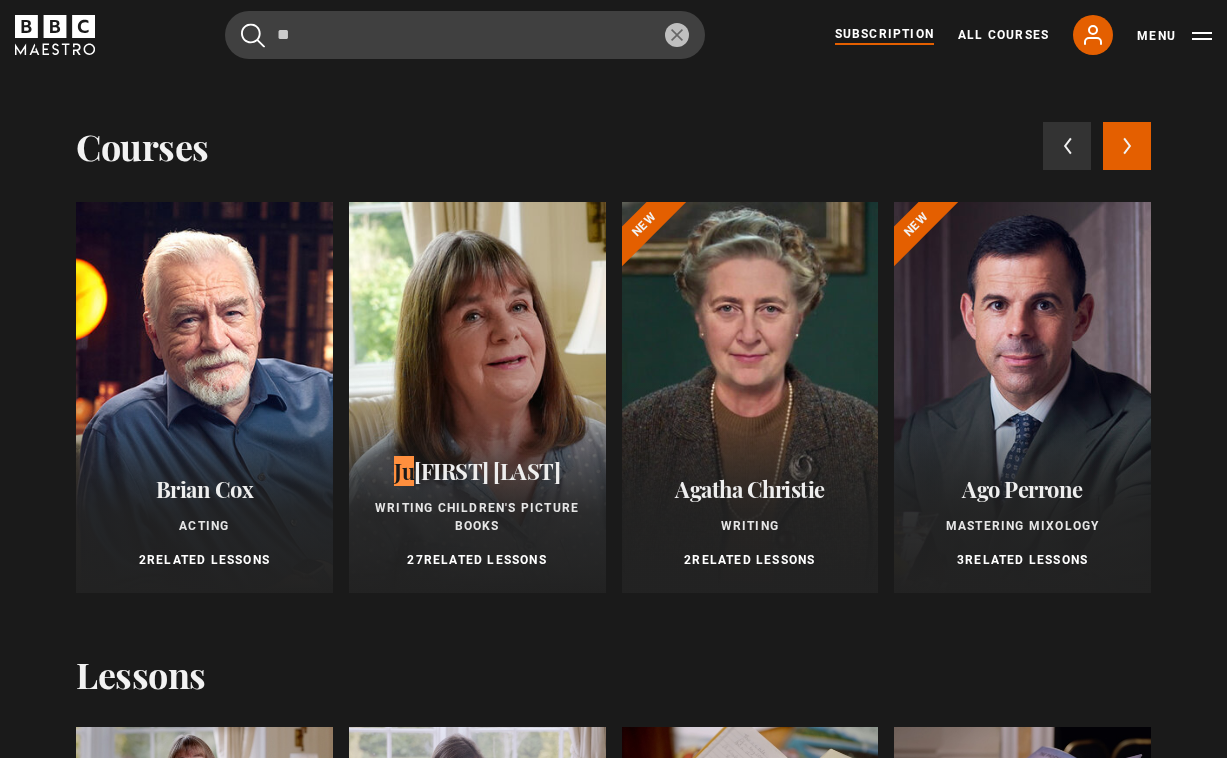 click at bounding box center (477, 397) 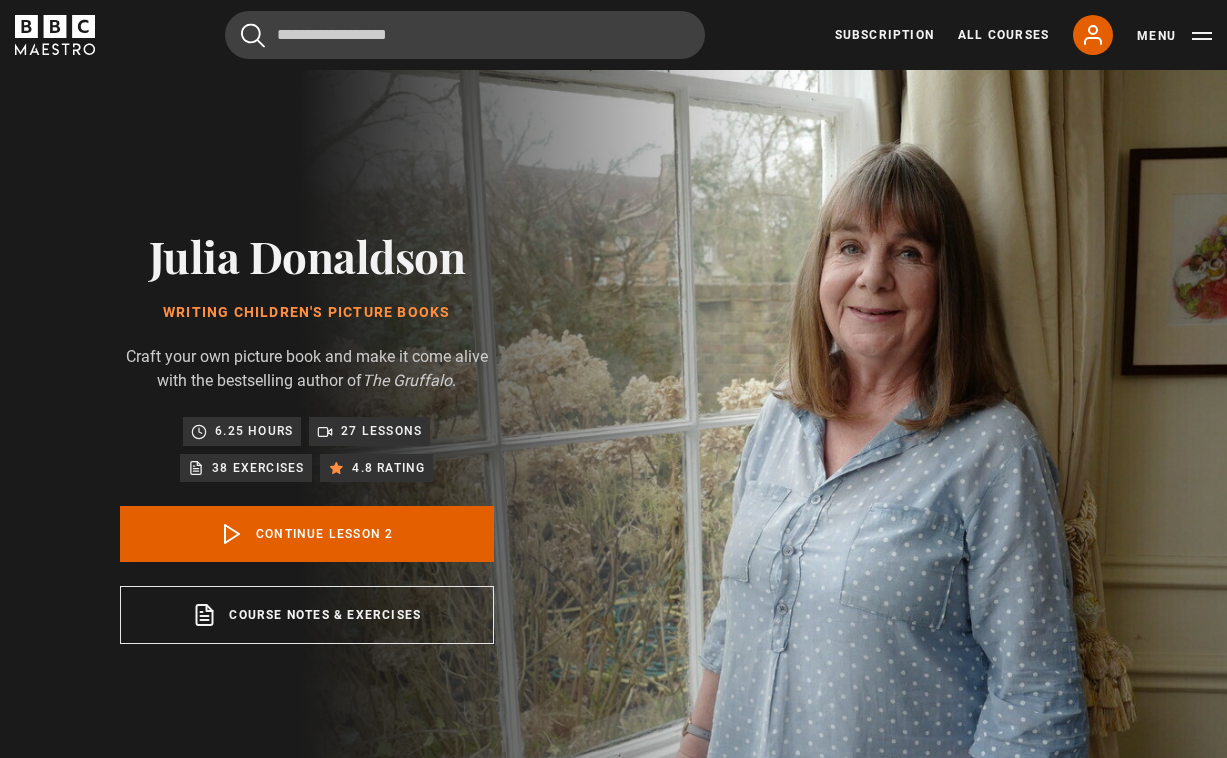 scroll, scrollTop: 804, scrollLeft: 0, axis: vertical 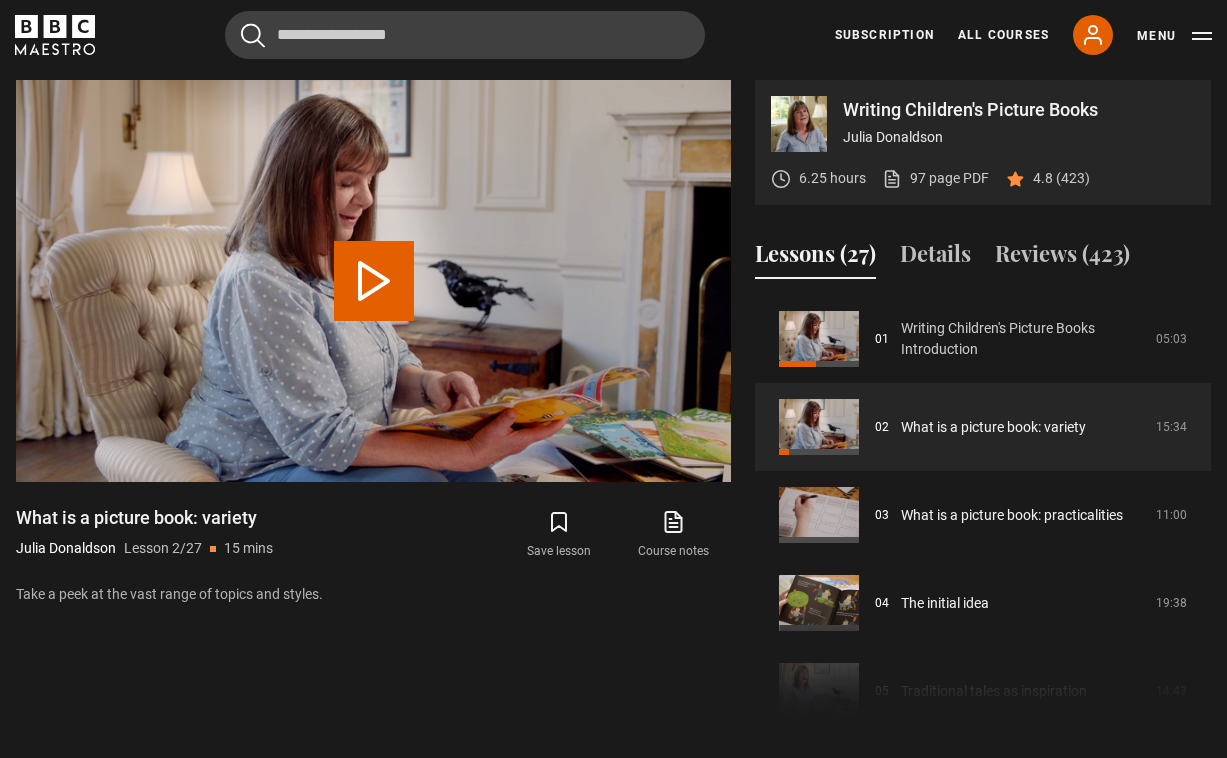 click on "Writing Children's Picture Books Introduction" at bounding box center [1022, 339] 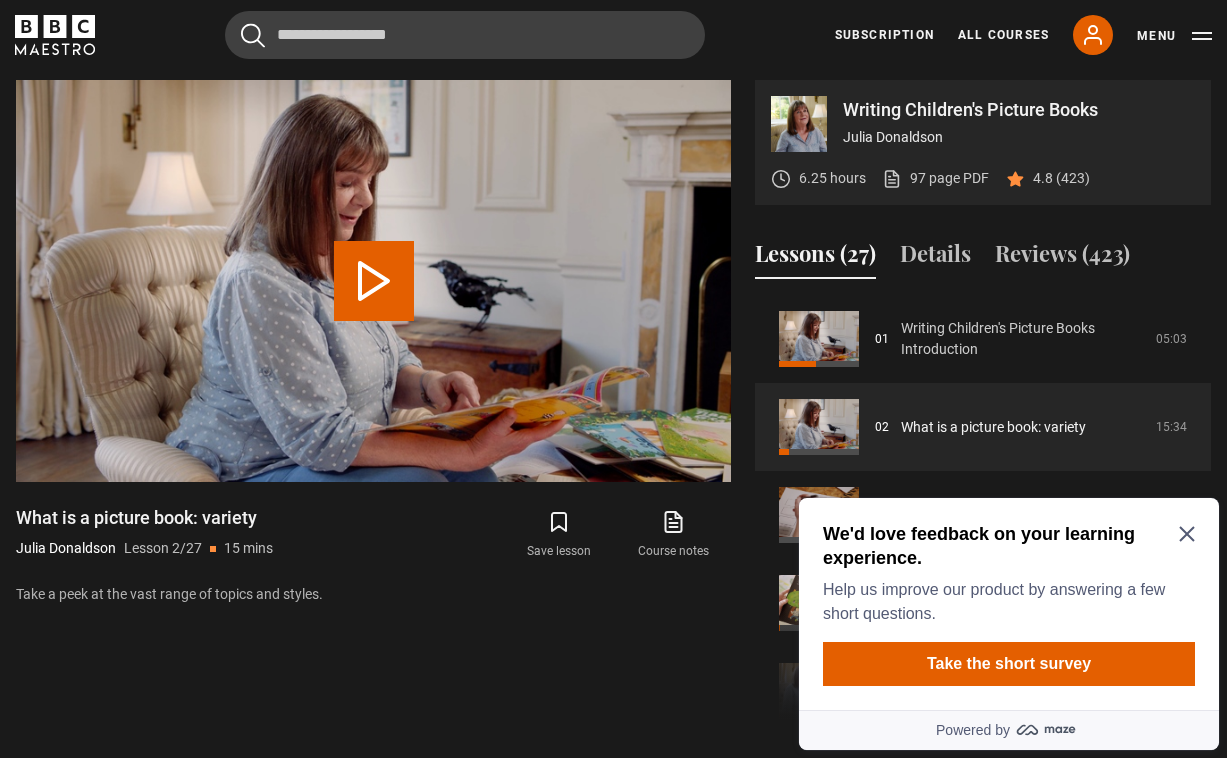 scroll, scrollTop: 0, scrollLeft: 0, axis: both 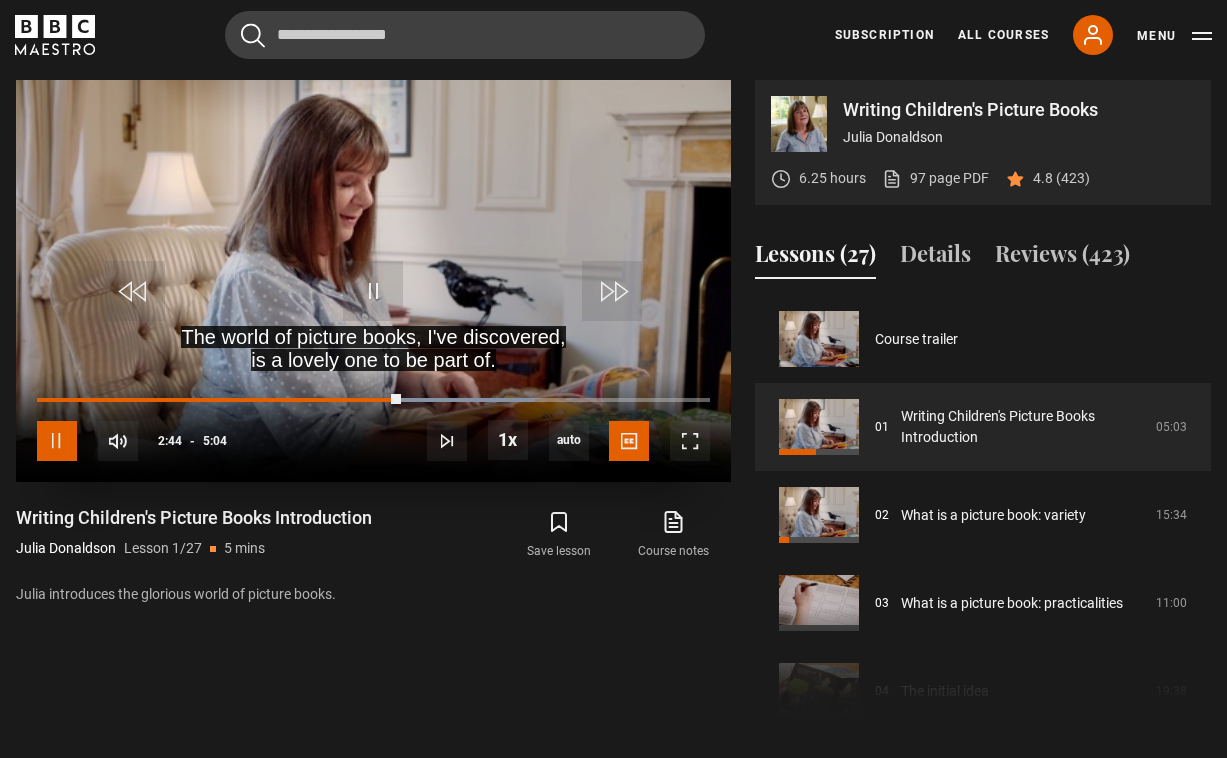 click at bounding box center [57, 441] 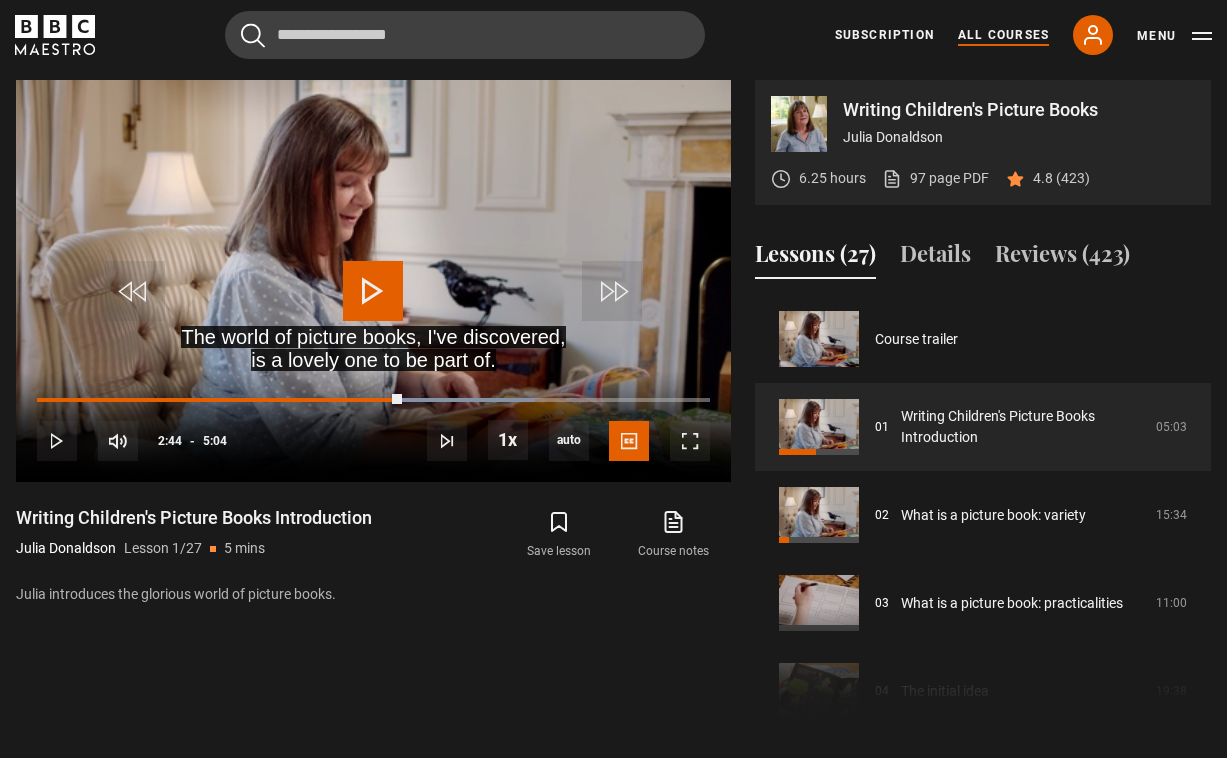 click on "All Courses" at bounding box center [1003, 35] 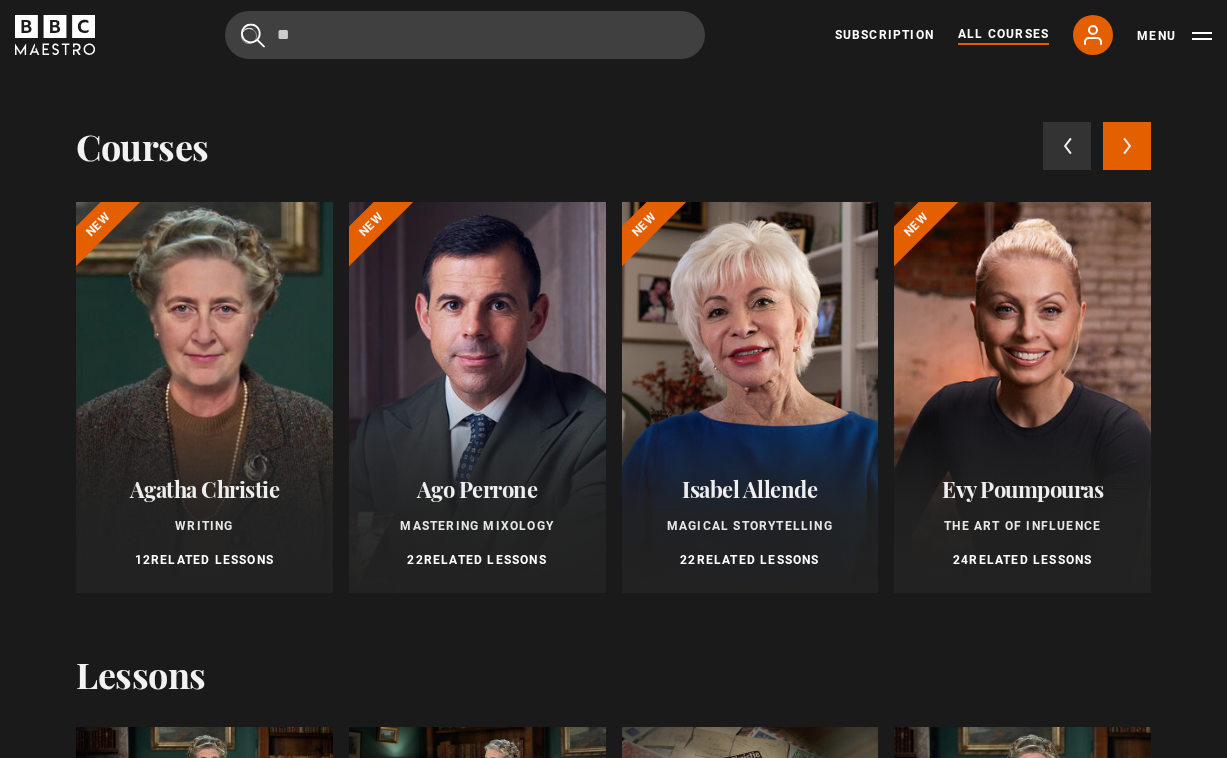 scroll, scrollTop: 0, scrollLeft: 0, axis: both 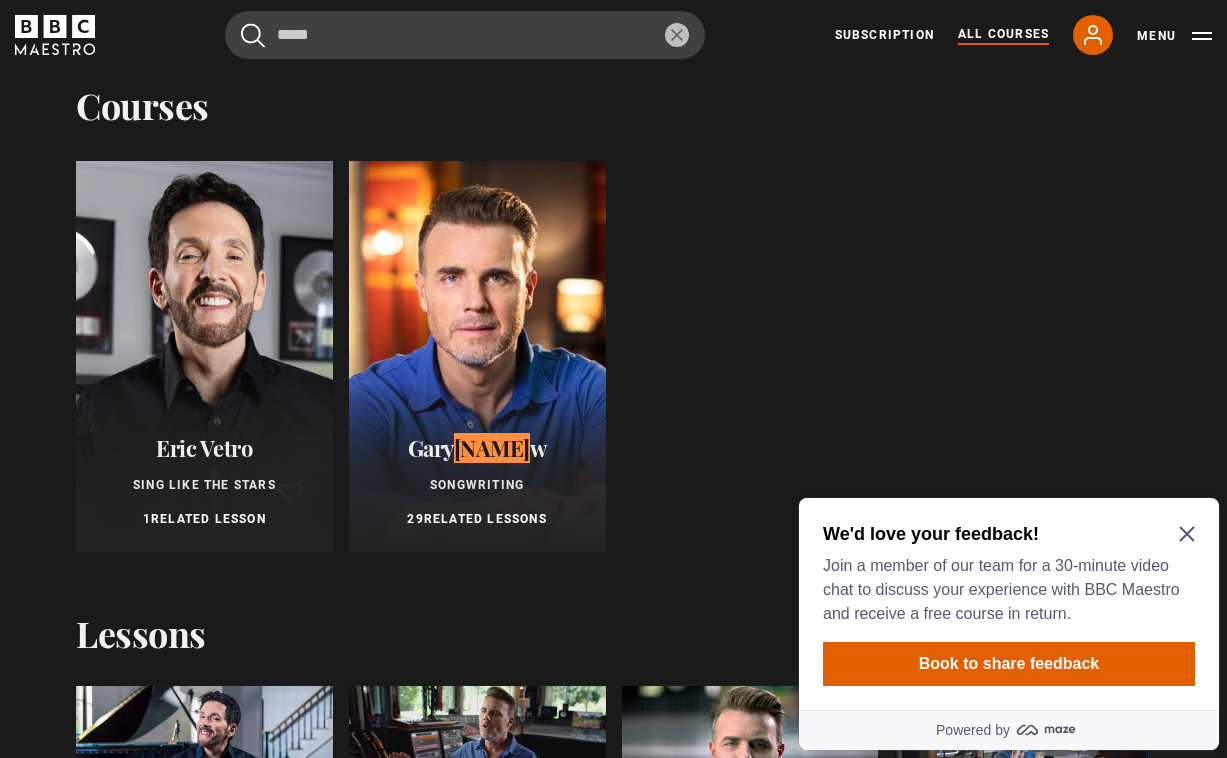 type on "*****" 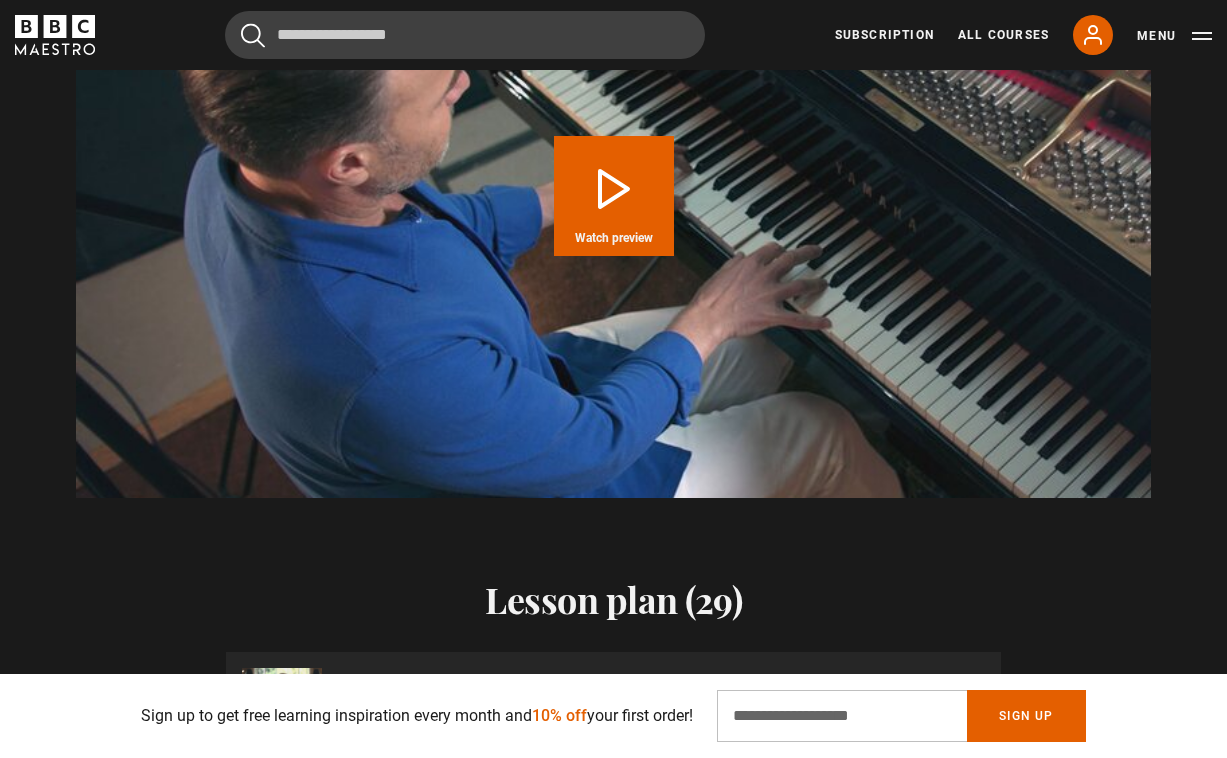 scroll, scrollTop: 2144, scrollLeft: 0, axis: vertical 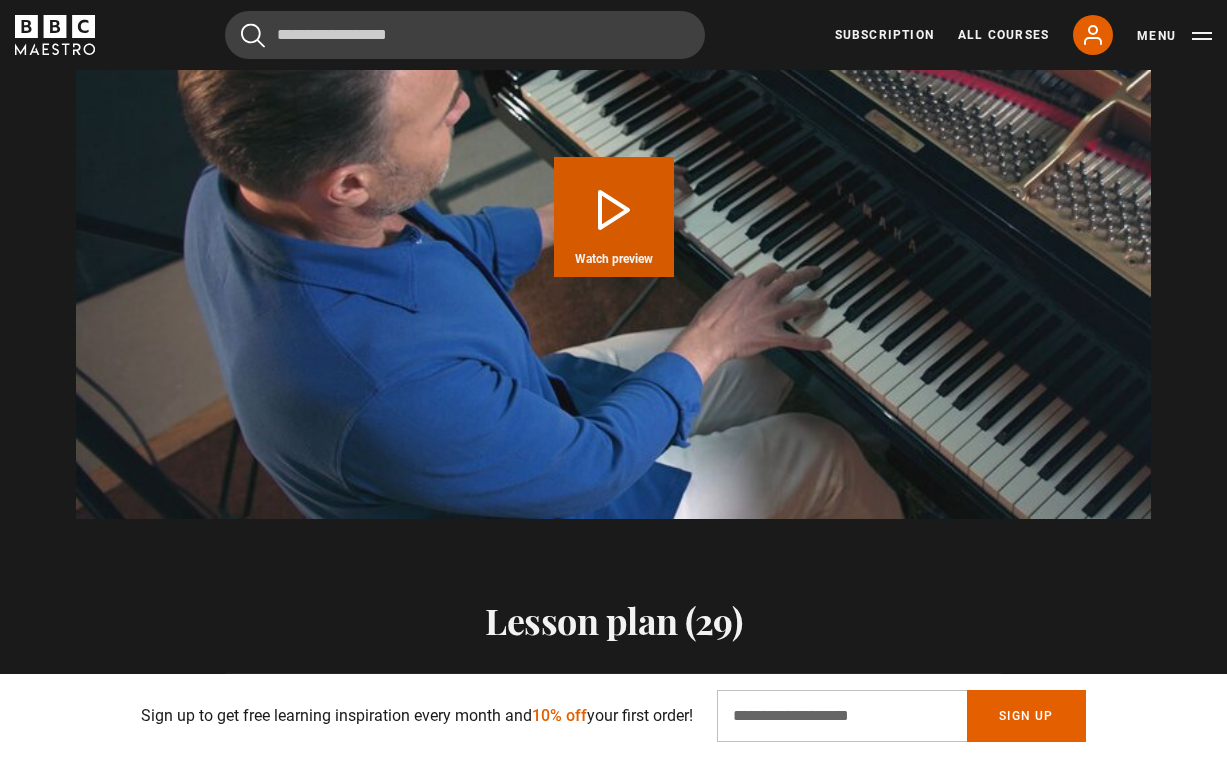 click on "Play Course overview for Songwriting with [FIRST] [LAST] Watch preview" at bounding box center (614, 217) 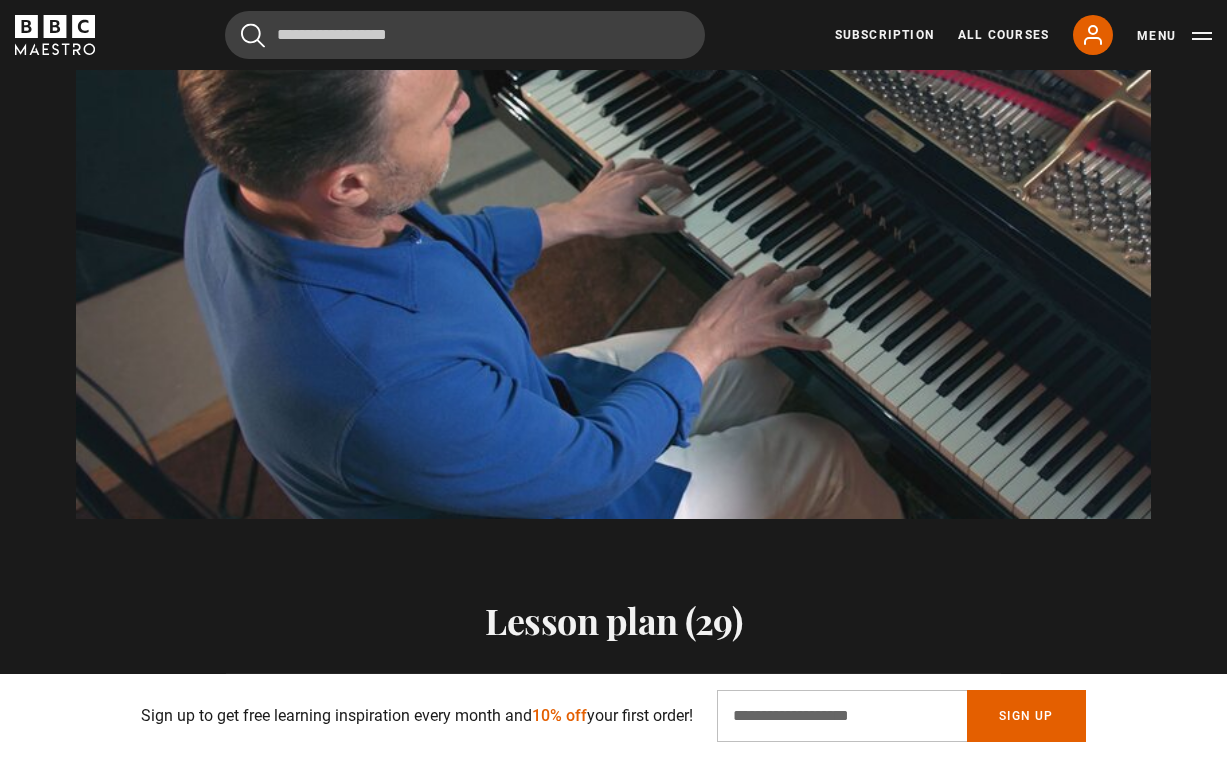 click on "Lesson plan (29)
01
Songwriting Introduction
01:04
02
What is songwriting?
02:51
03
The process
04:41
04
Listening
09:28
05
Early days
04:54
06
First steps
04:20
07
First keyboard
12:32" at bounding box center [613, 836] 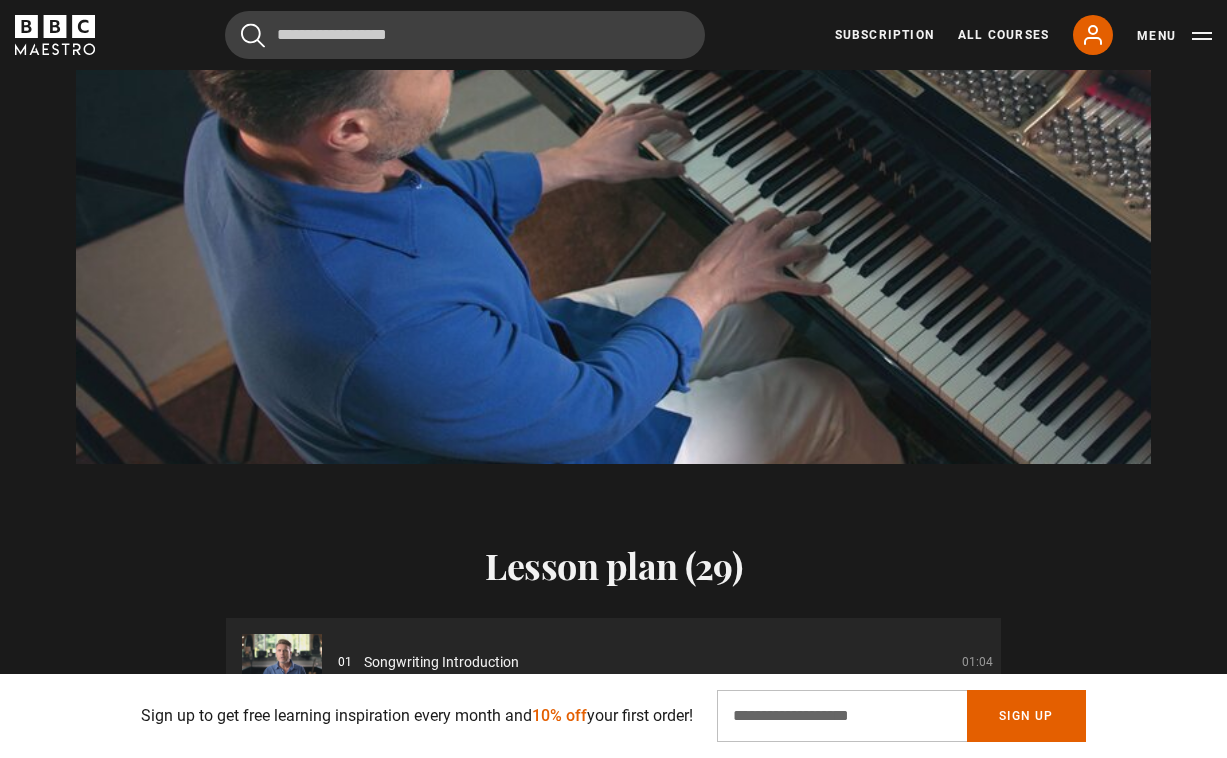 scroll, scrollTop: 2183, scrollLeft: 0, axis: vertical 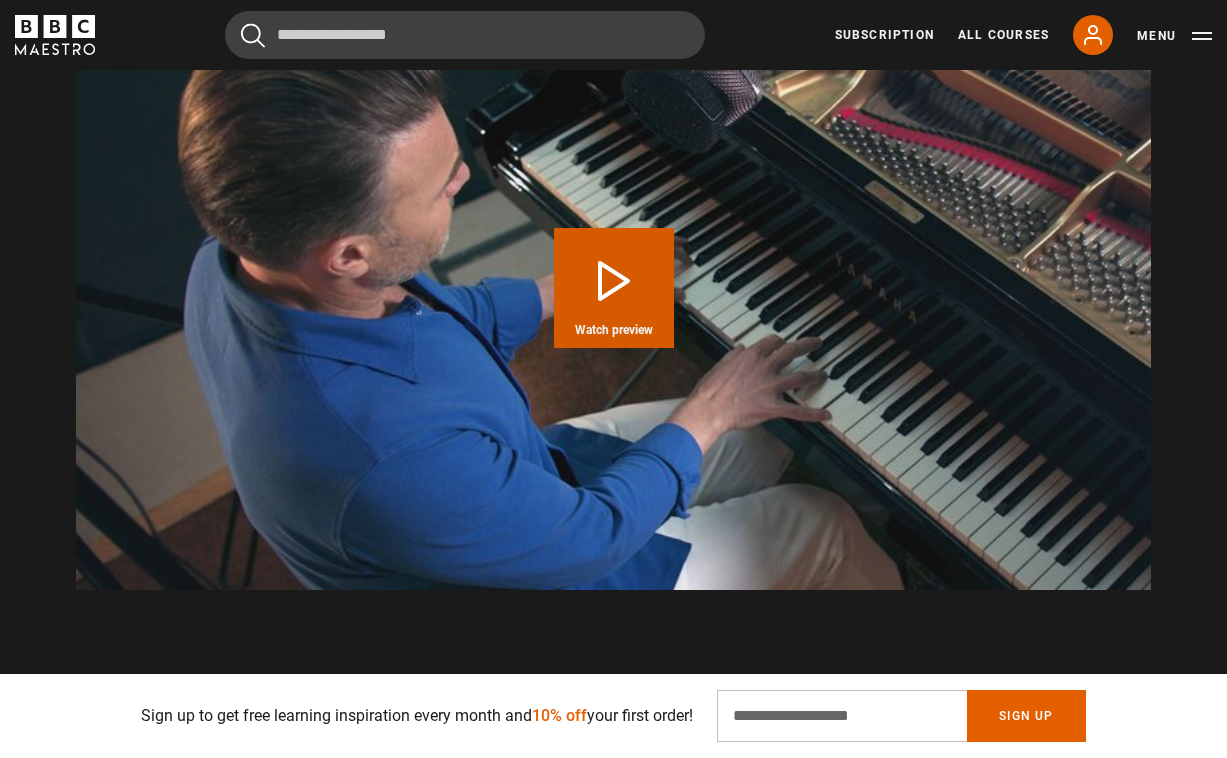click on "Play Course overview for Songwriting with Gary Barlow Watch preview" at bounding box center [614, 288] 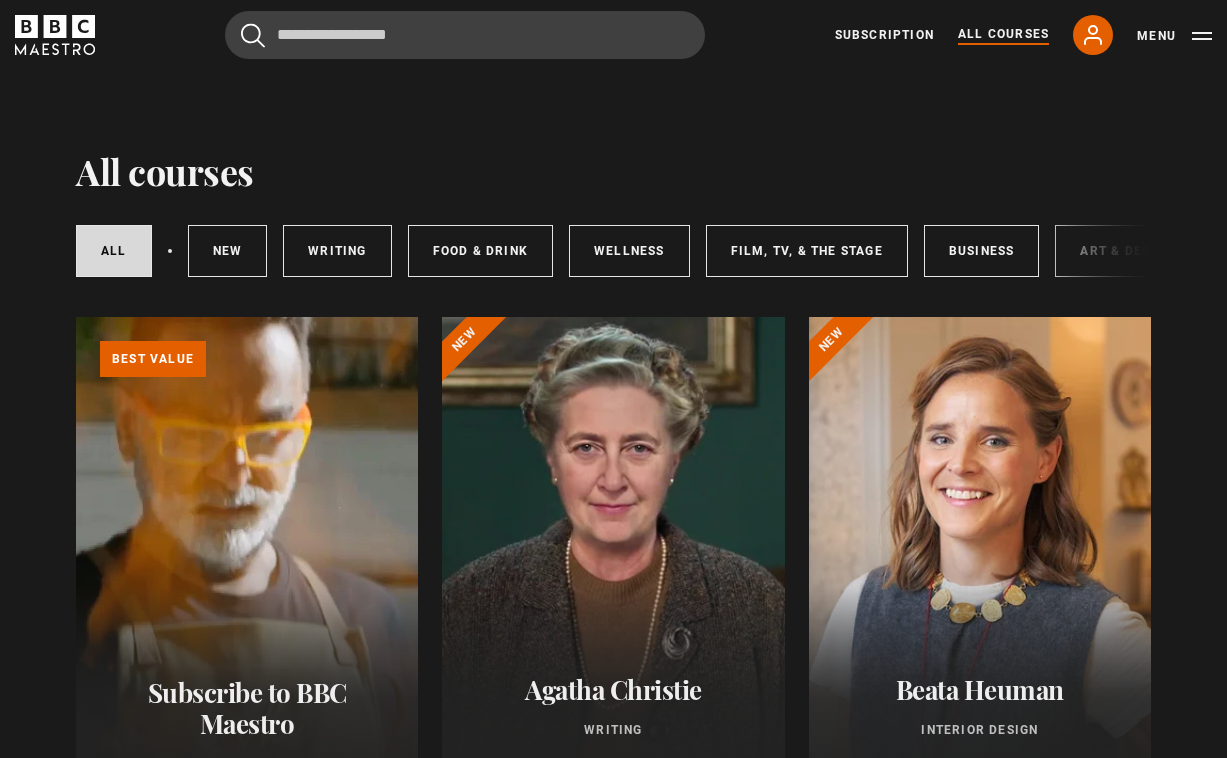 scroll, scrollTop: 0, scrollLeft: 0, axis: both 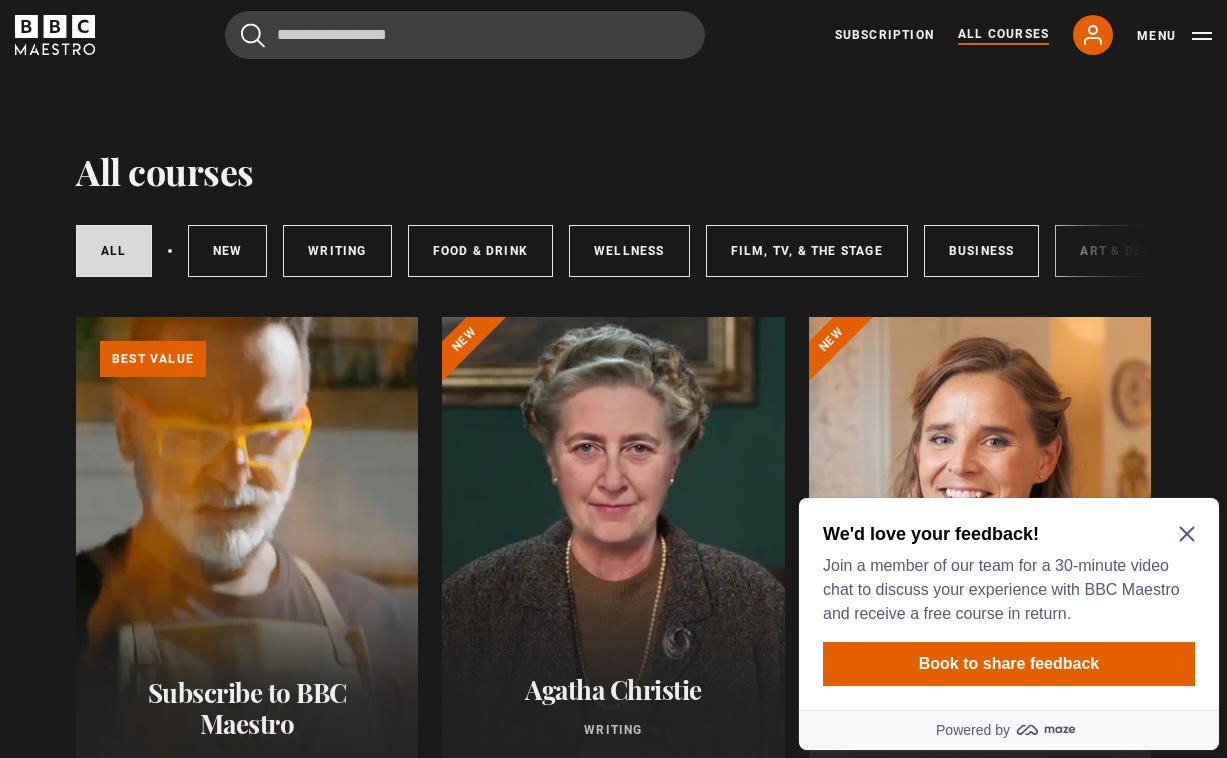 click 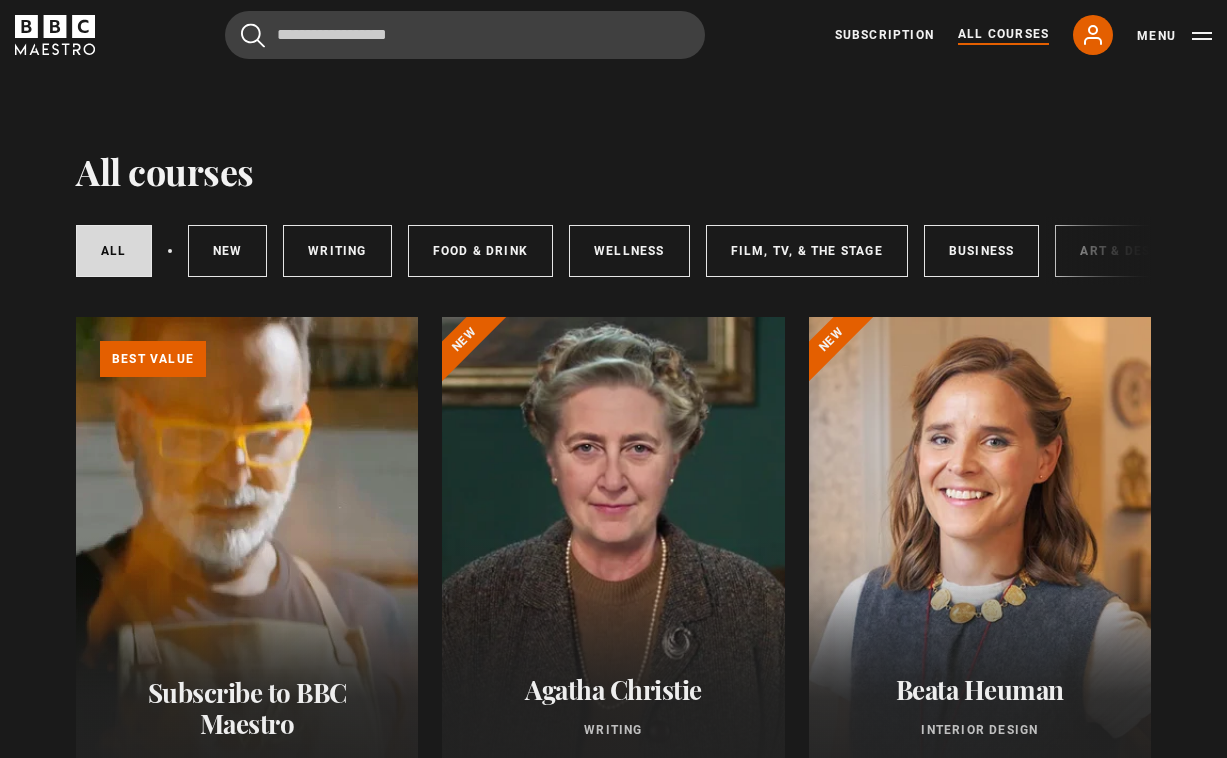 click at bounding box center [613, 557] 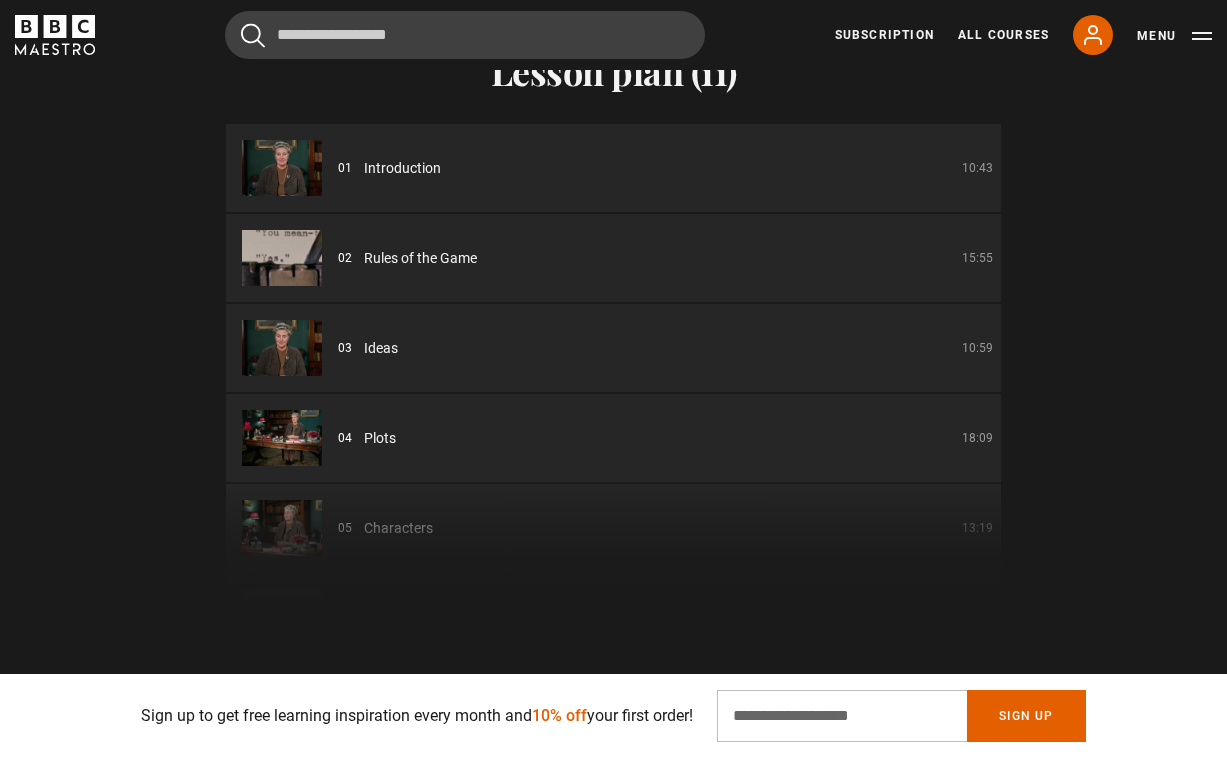 scroll, scrollTop: 2768, scrollLeft: 0, axis: vertical 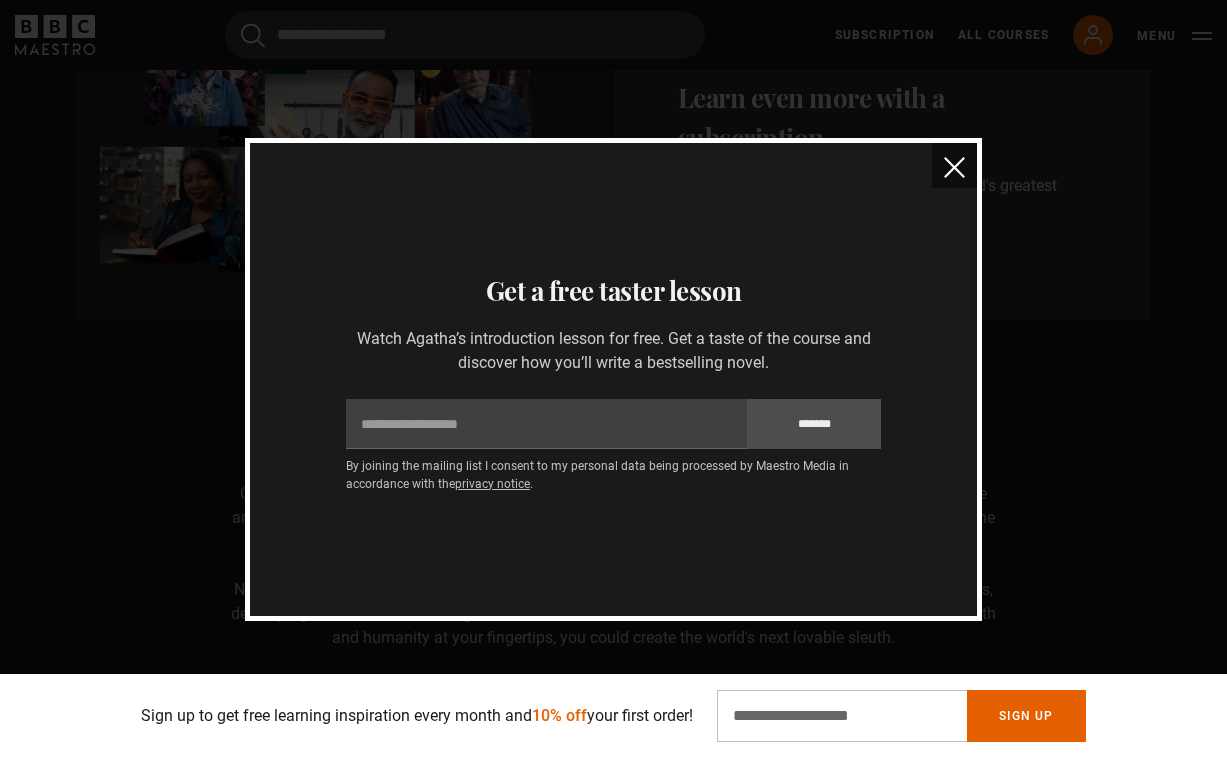 click at bounding box center [954, 167] 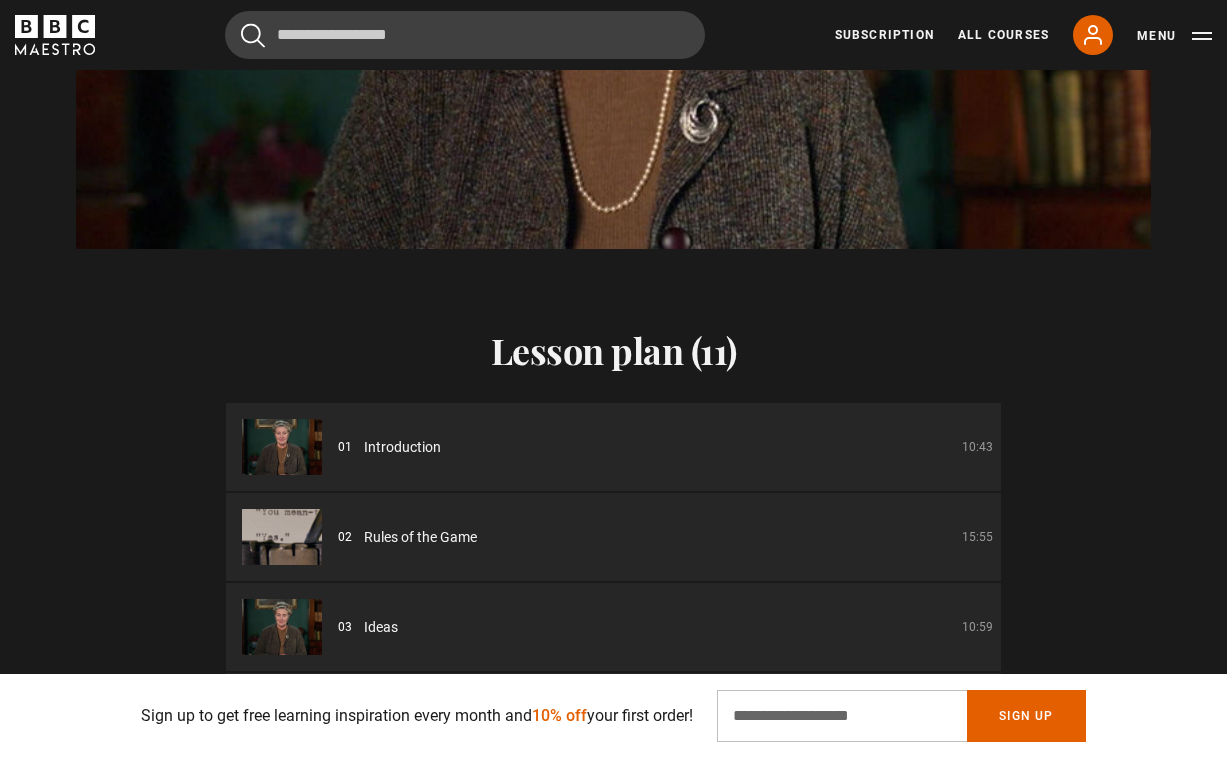 scroll, scrollTop: 2545, scrollLeft: 0, axis: vertical 